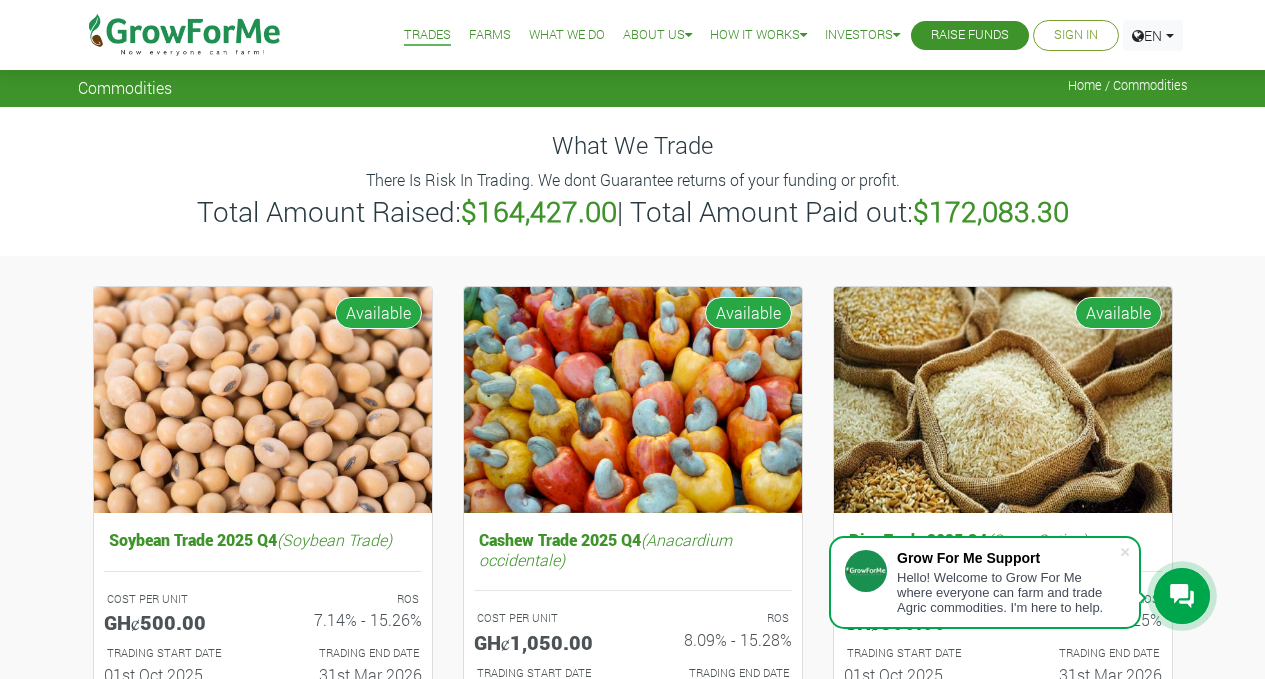 scroll, scrollTop: 590, scrollLeft: 0, axis: vertical 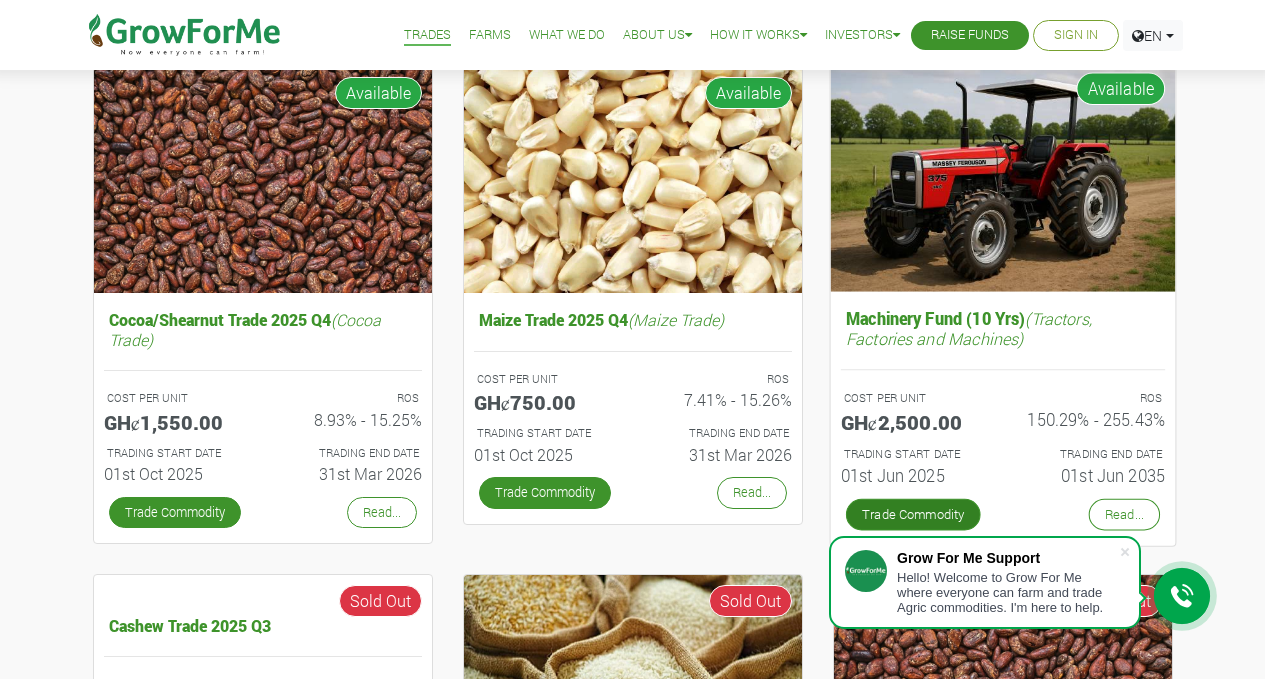 click on "Trade Commodity" at bounding box center (912, 515) 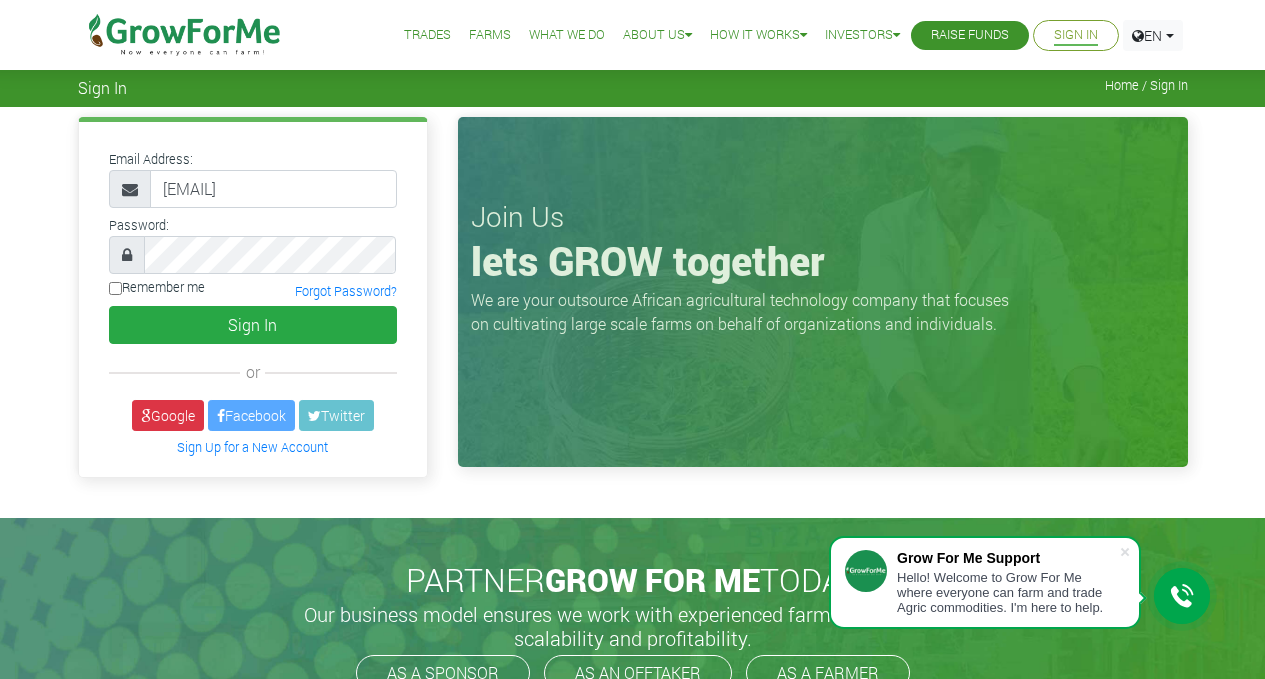 scroll, scrollTop: 0, scrollLeft: 0, axis: both 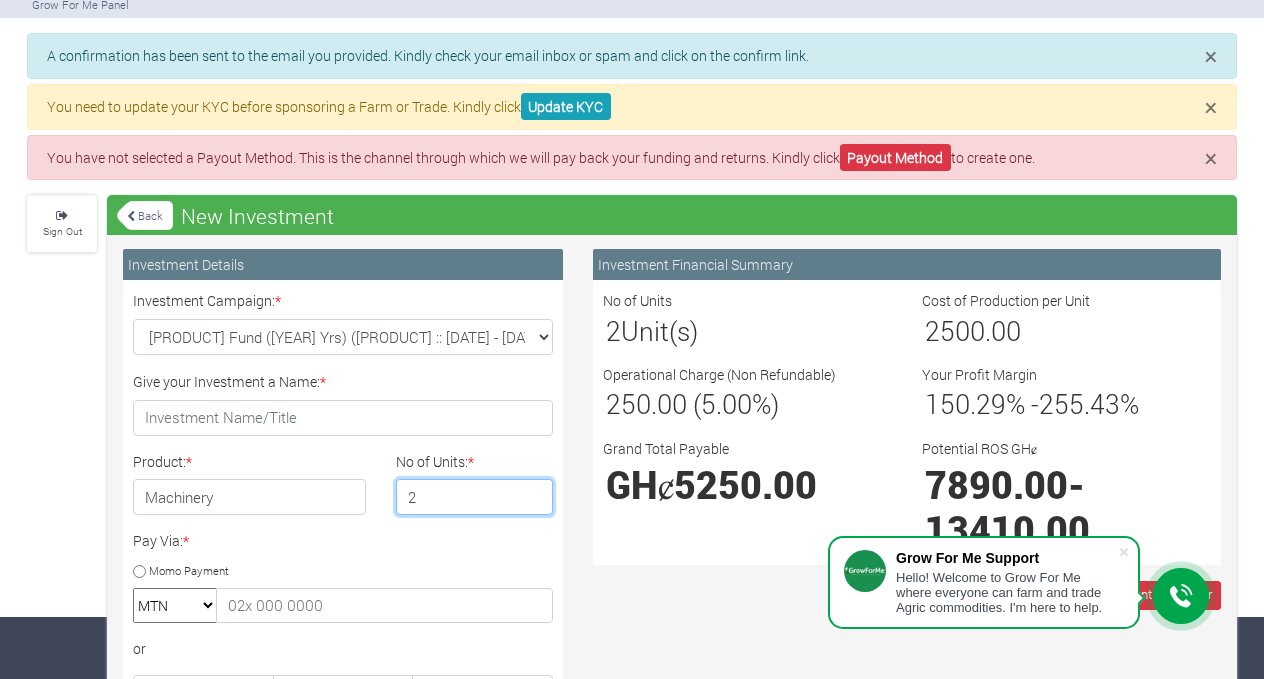 click on "2" at bounding box center (475, 497) 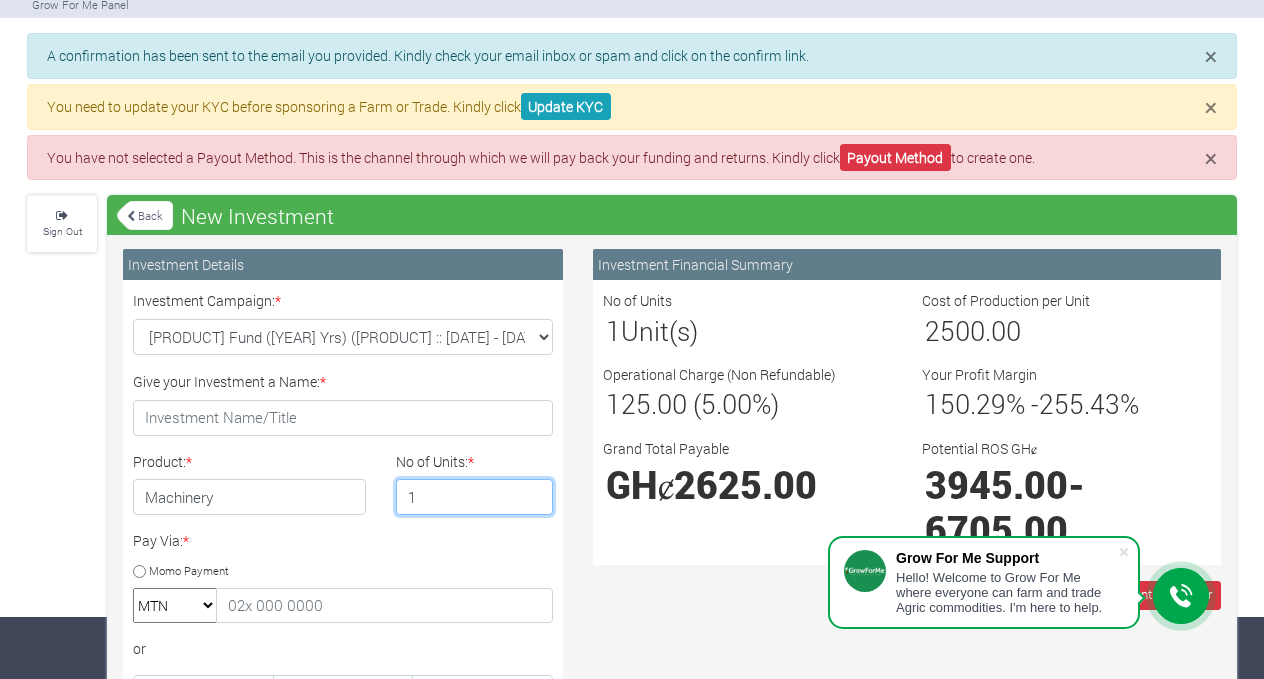 type on "1" 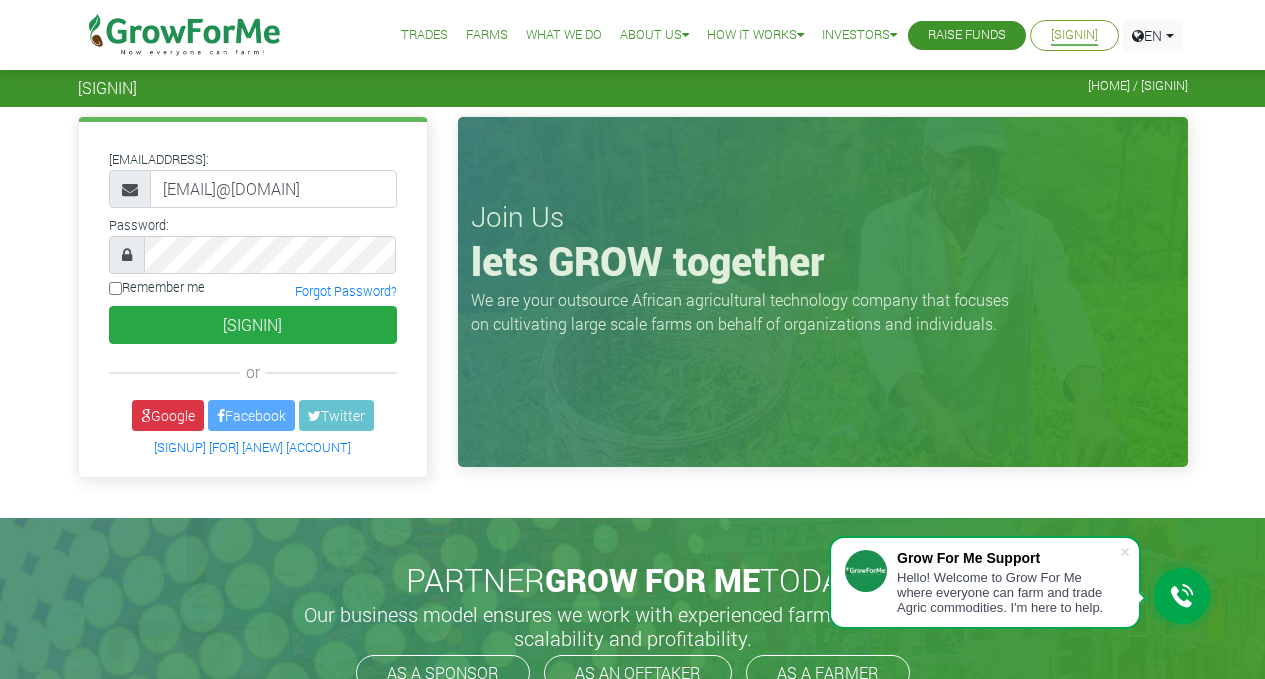 scroll, scrollTop: 0, scrollLeft: 0, axis: both 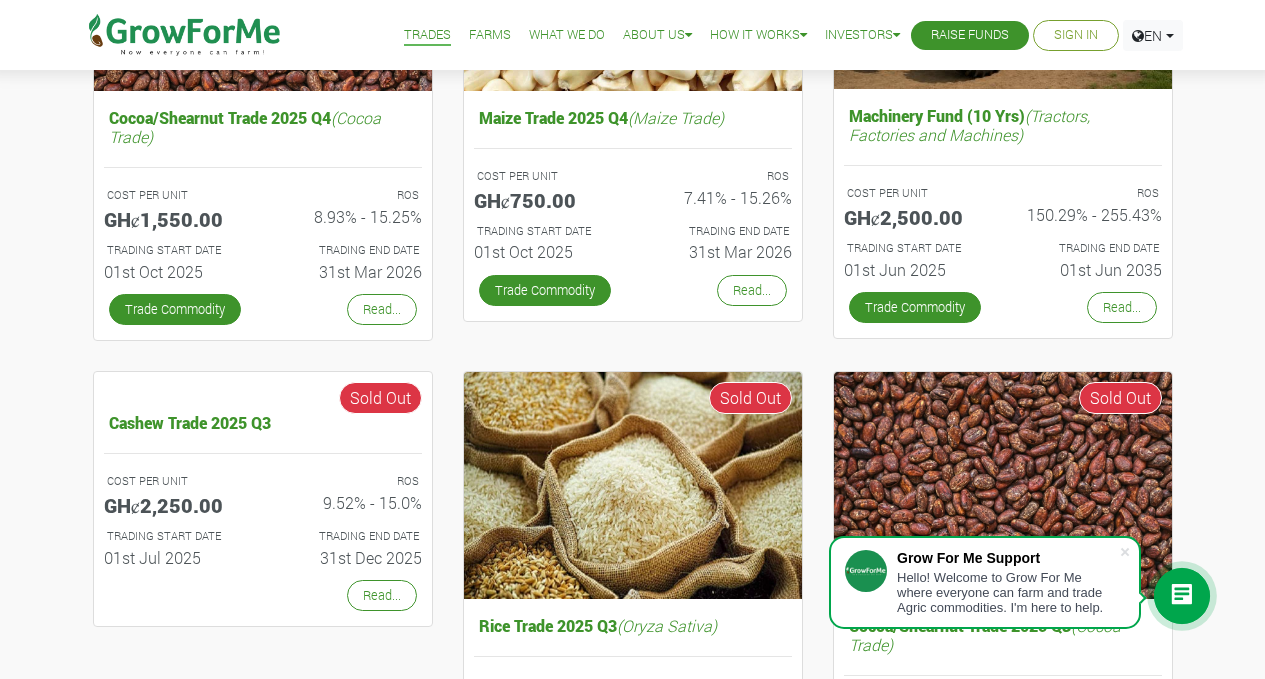 click on "Soybean Trade 2025 Q4  (Soybean Trade)
COST PER UNIT
GHȼ500.00
ROS
7.14% - 15.26%
TRADING START DATE ROS" at bounding box center [632, 487] 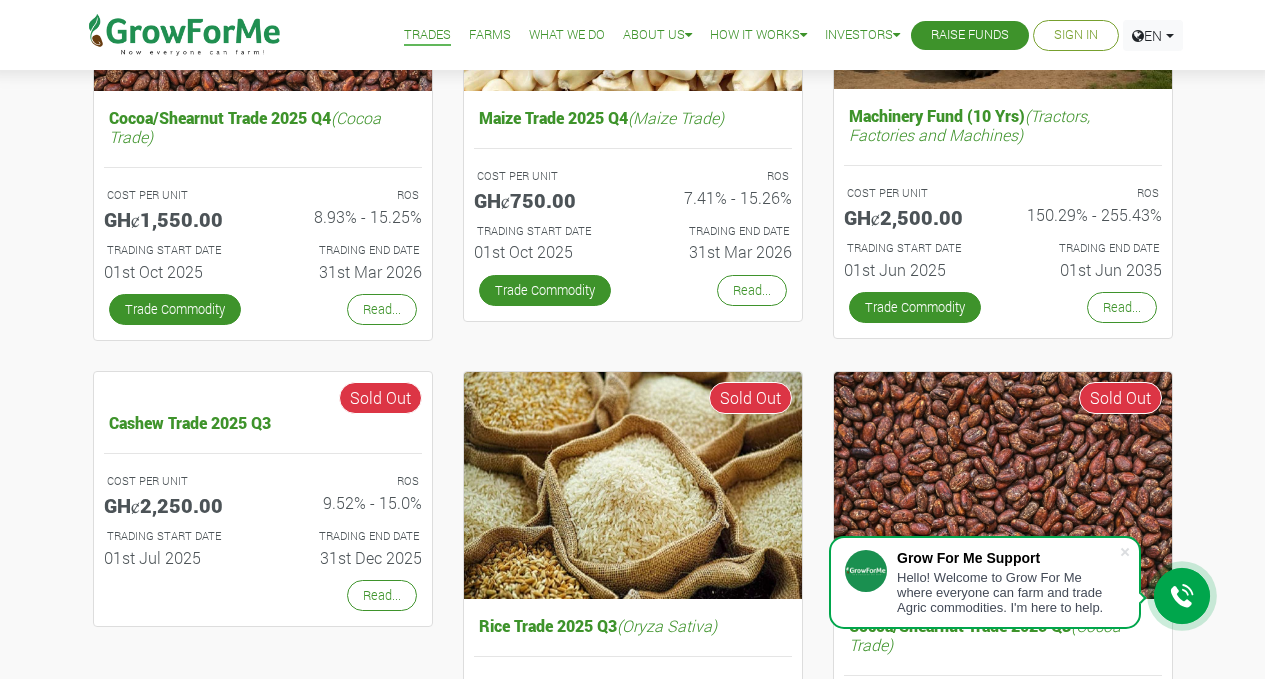 click on "Soybean Trade 2025 Q4  (Soybean Trade)
COST PER UNIT
GHȼ500.00
ROS
7.14% - 15.26%
TRADING START DATE Read... 1" at bounding box center [633, 492] 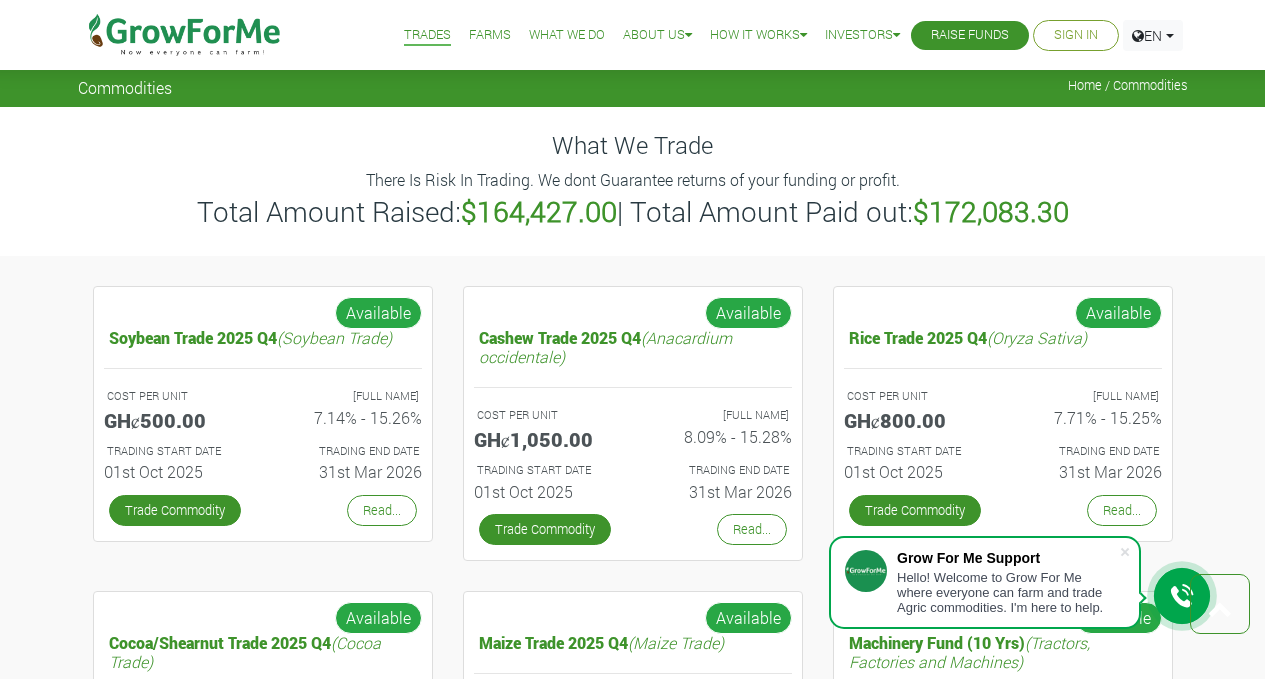 scroll, scrollTop: 1943, scrollLeft: 0, axis: vertical 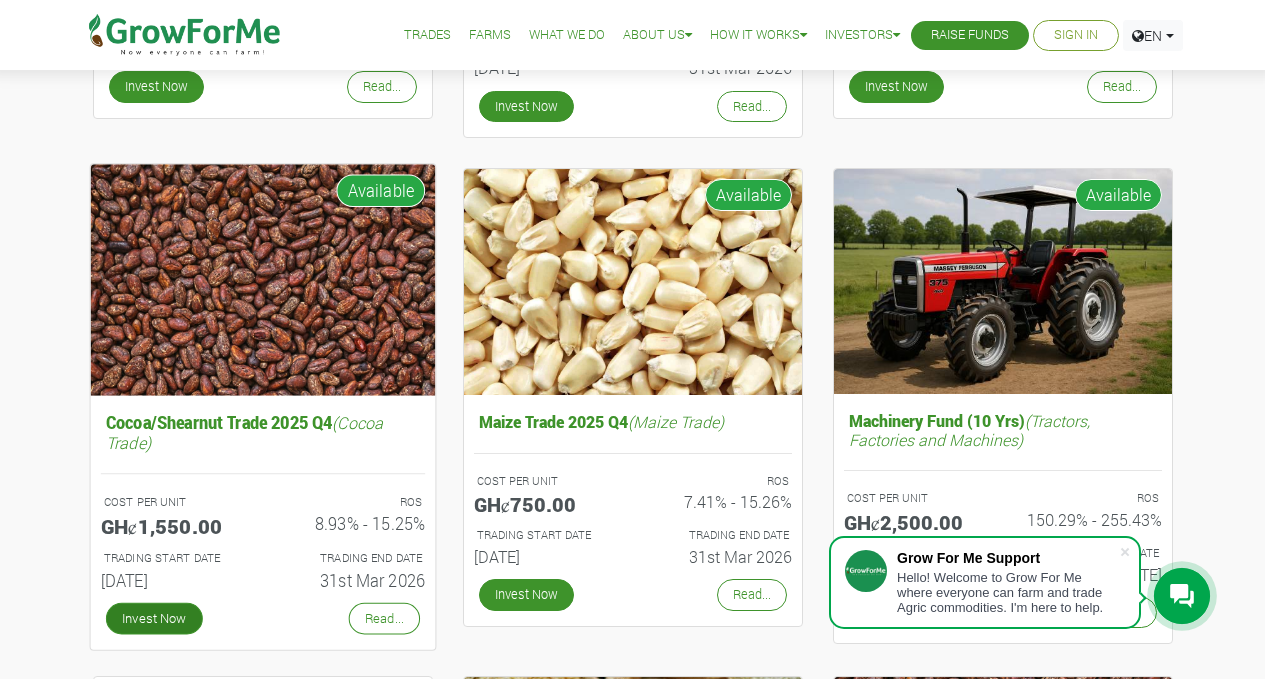 click on "Invest Now" at bounding box center [153, 618] 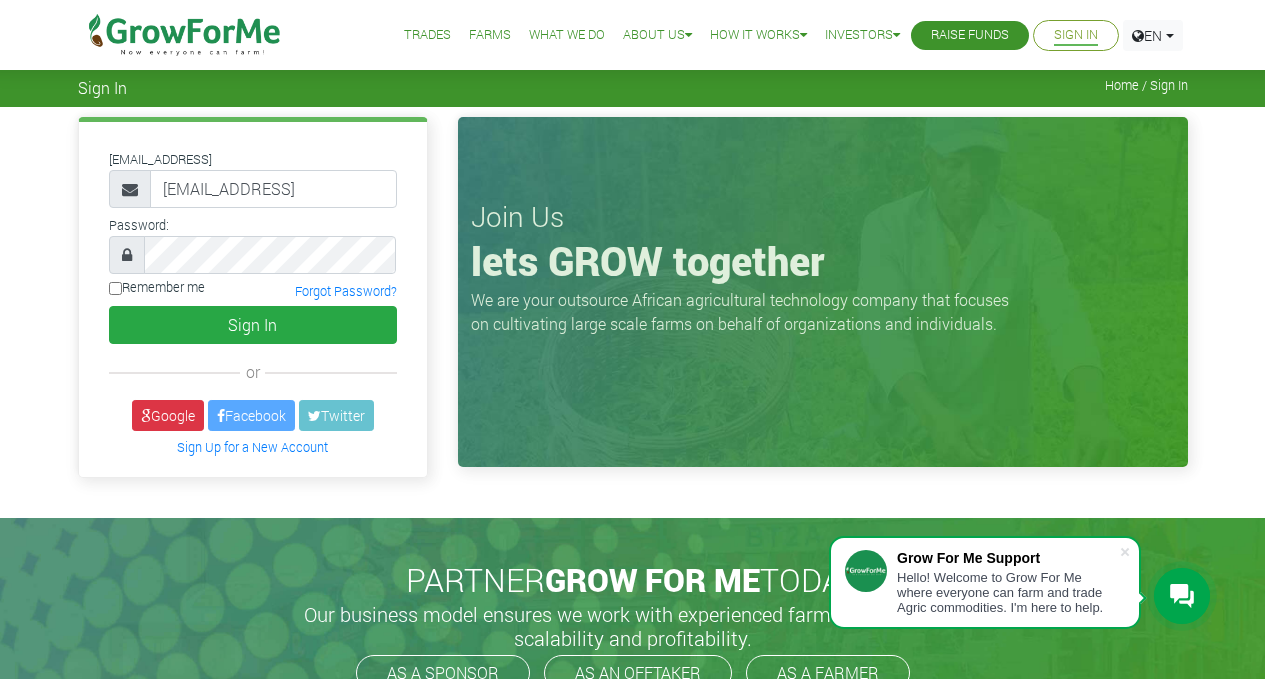 scroll, scrollTop: 0, scrollLeft: 0, axis: both 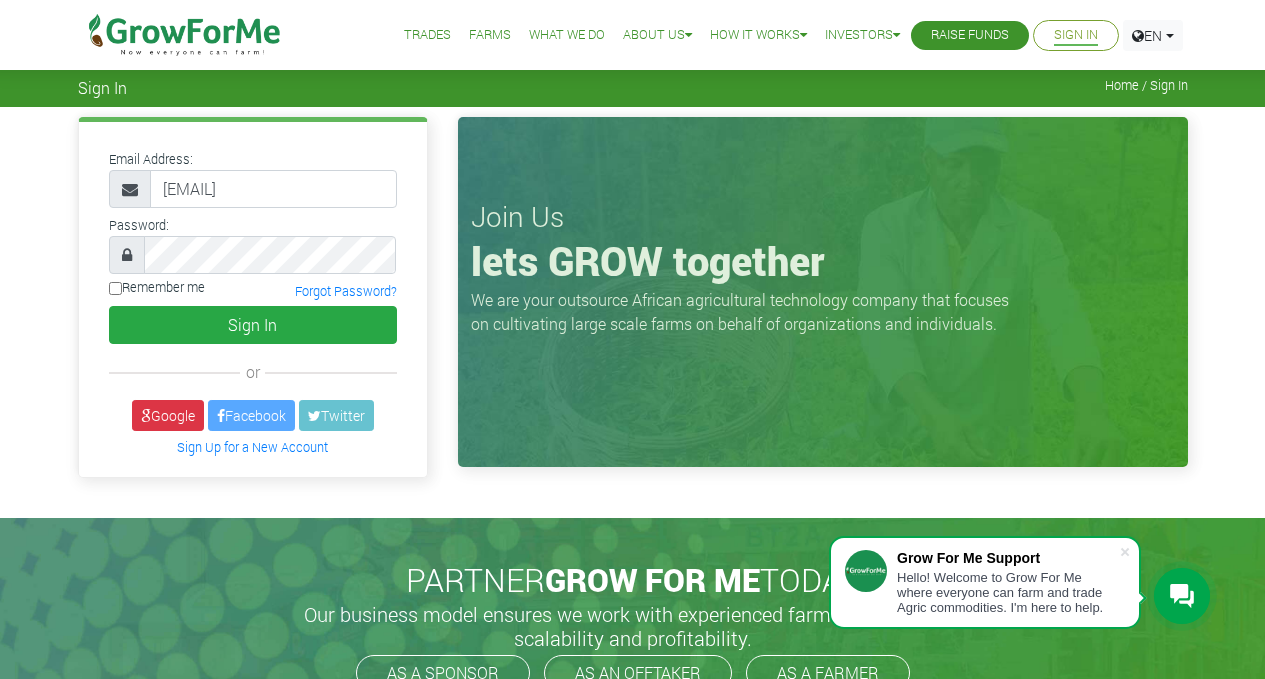 click on "Trades" at bounding box center [427, 35] 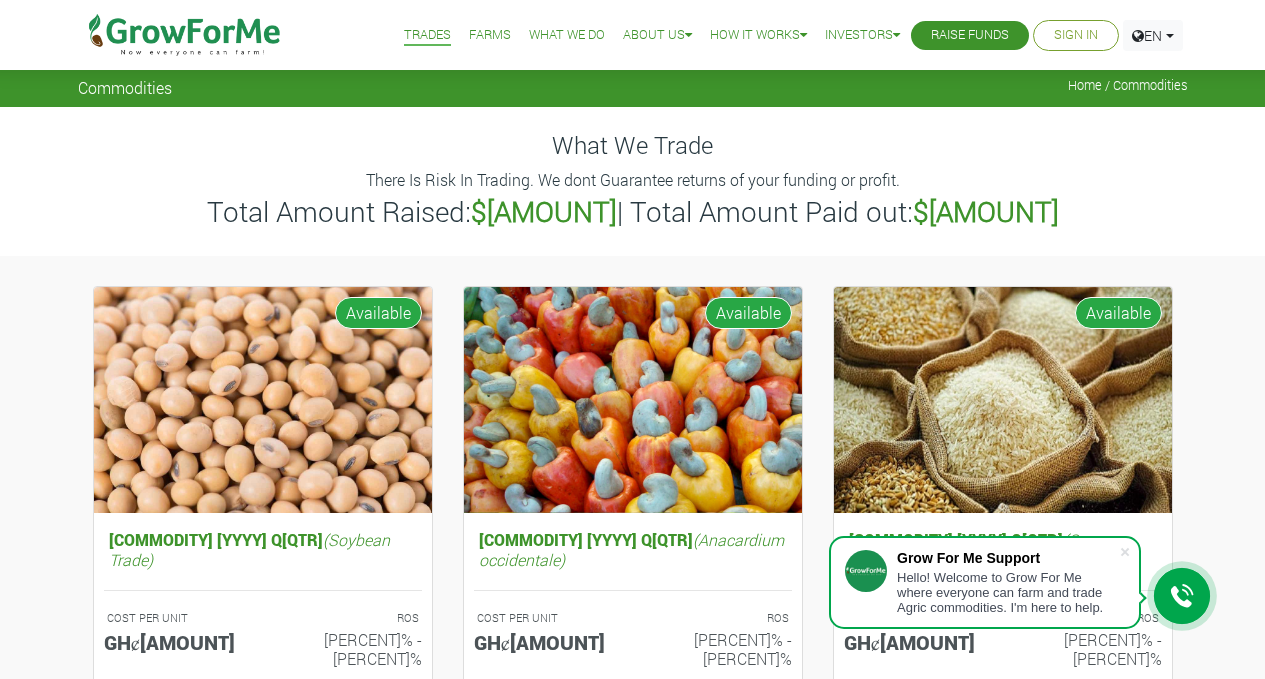 scroll, scrollTop: 0, scrollLeft: 0, axis: both 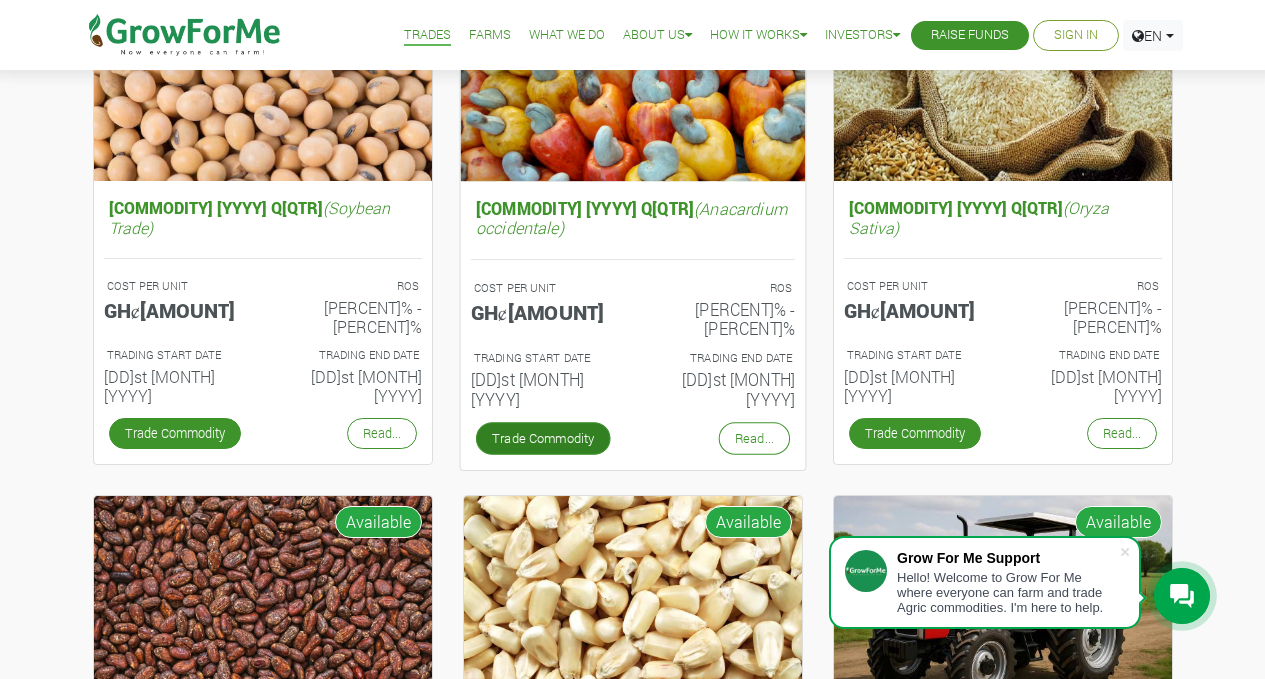 click on "Trade Commodity" at bounding box center [542, 438] 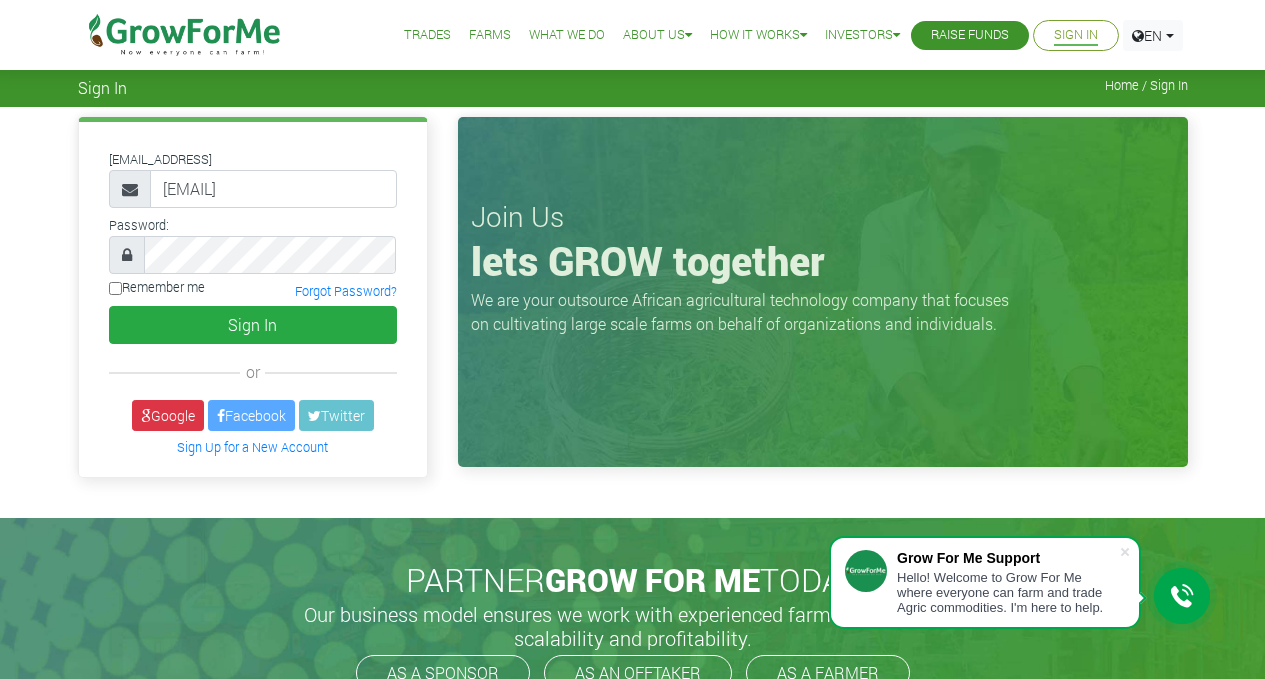 scroll, scrollTop: 0, scrollLeft: 0, axis: both 